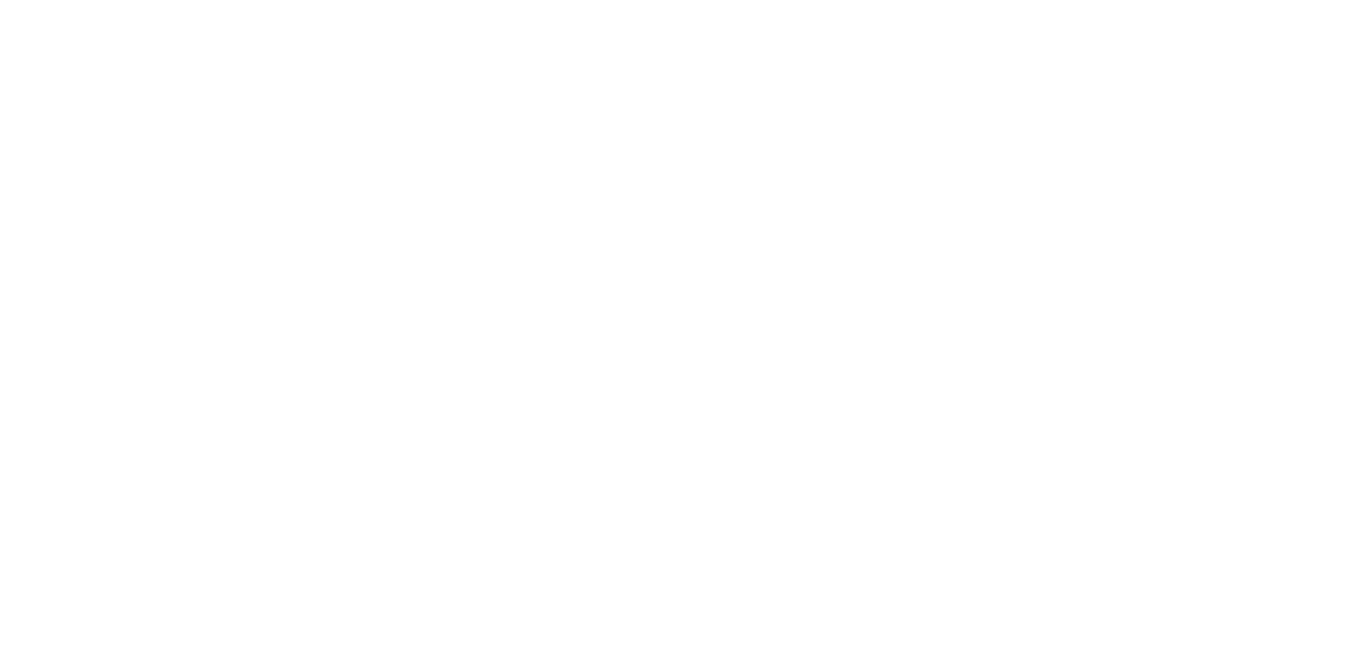 scroll, scrollTop: 0, scrollLeft: 0, axis: both 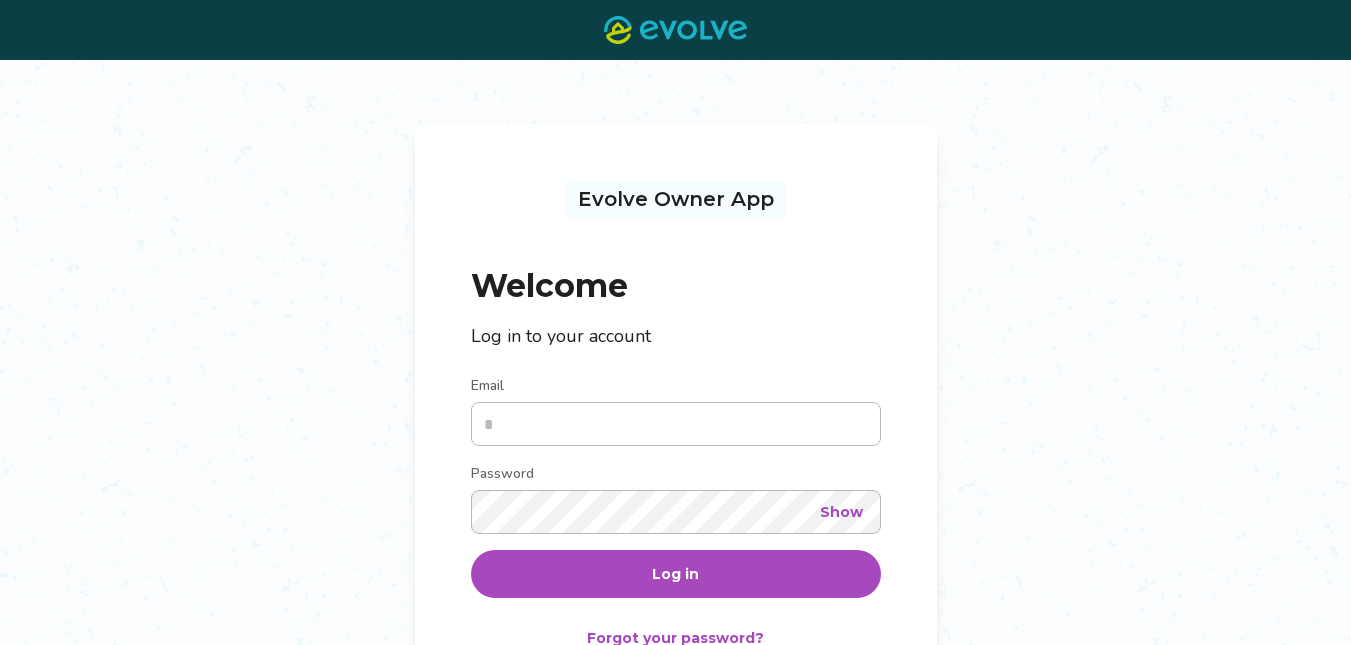 type on "**********" 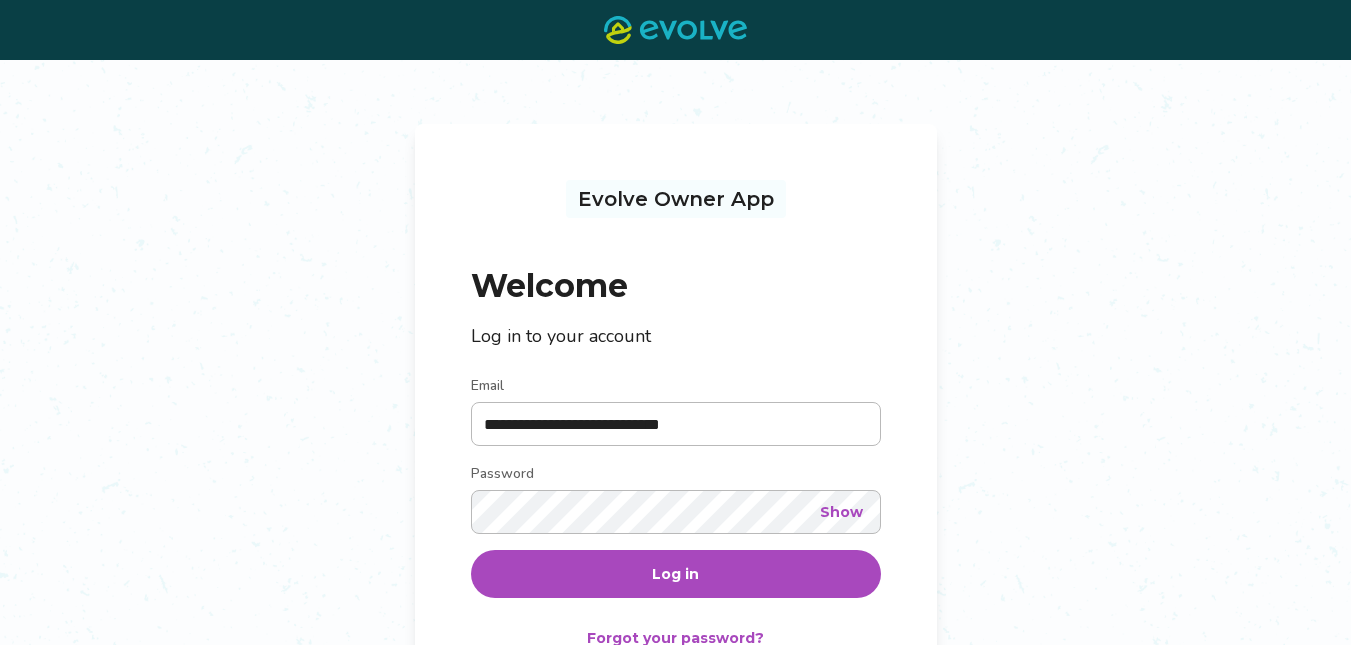 click on "Log in" at bounding box center (675, 574) 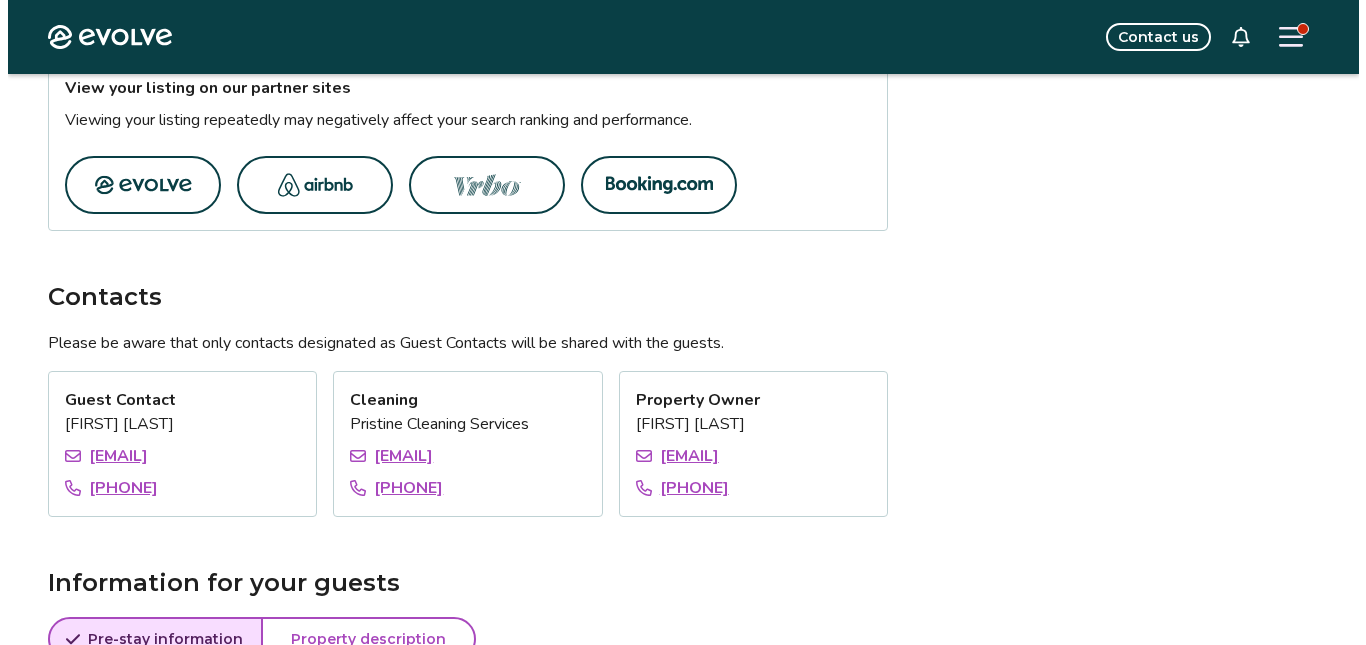 scroll, scrollTop: 1213, scrollLeft: 0, axis: vertical 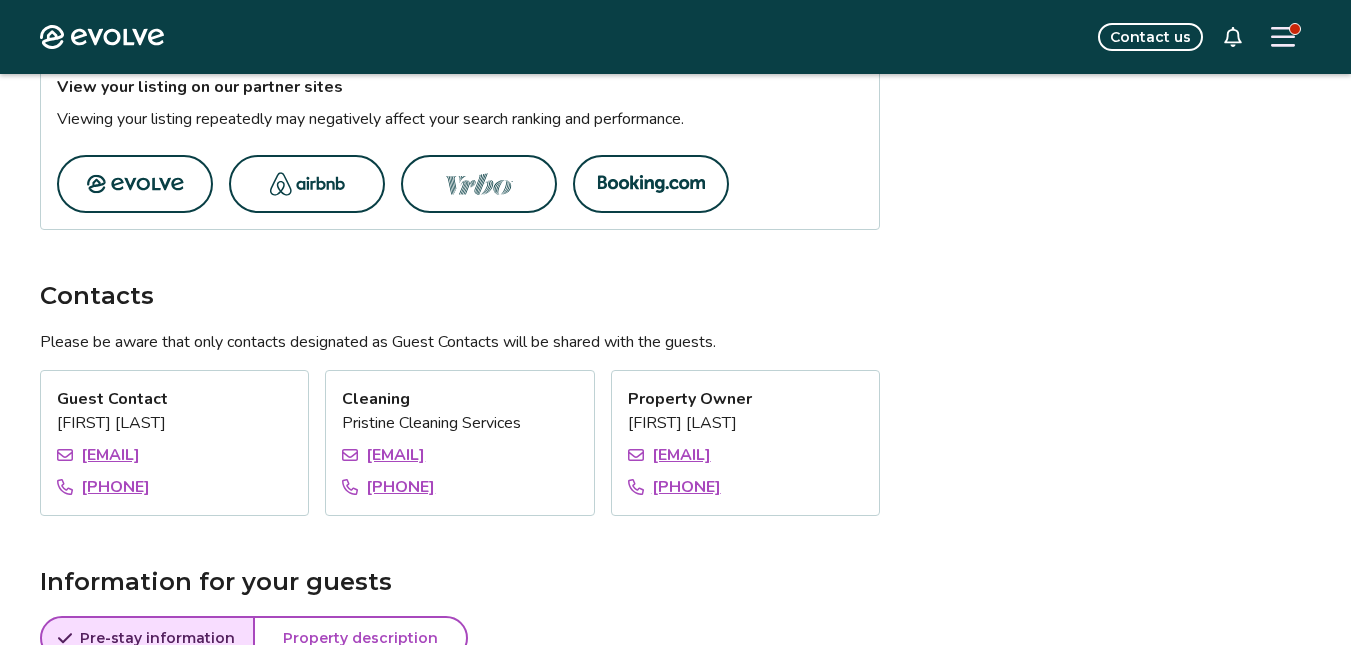 click 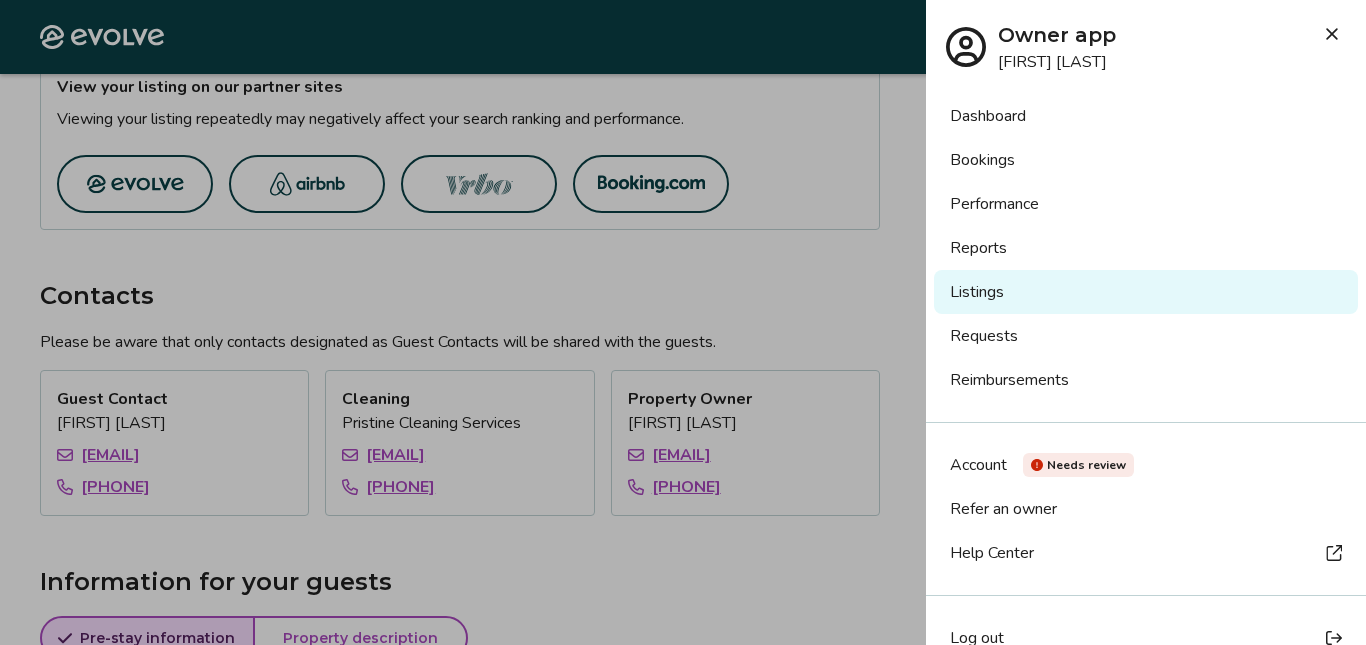 click on "Performance" at bounding box center [1146, 204] 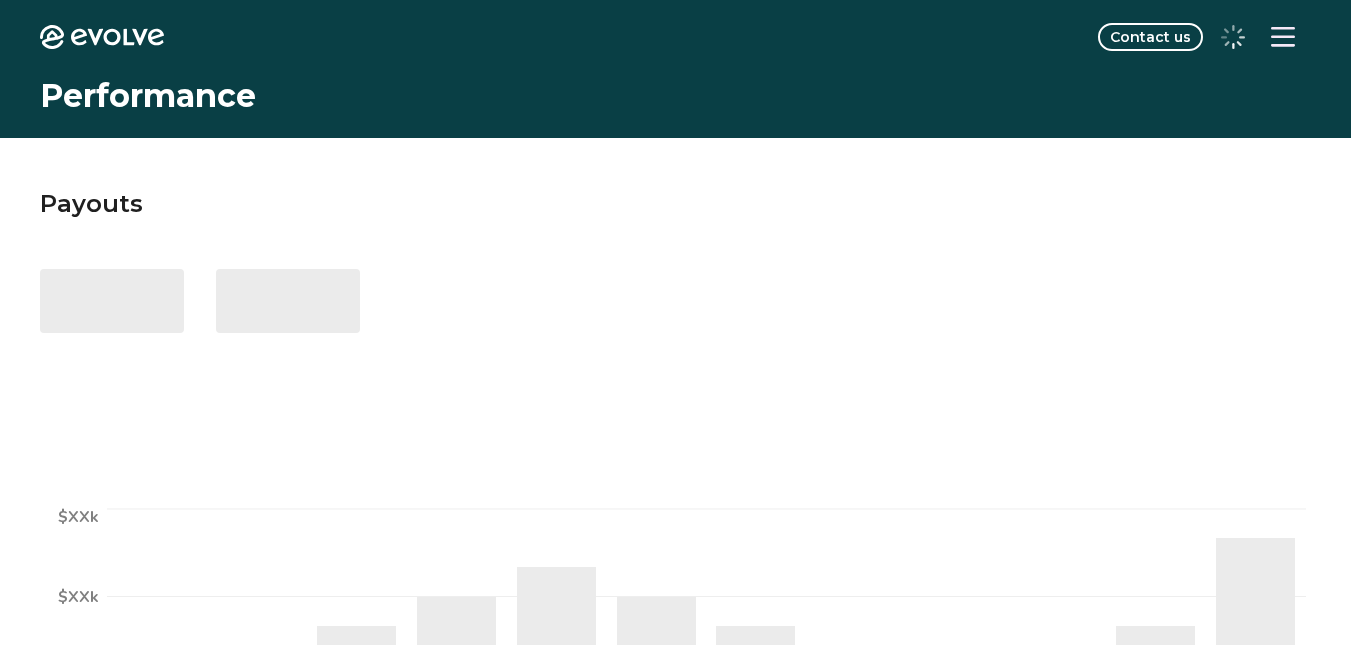 scroll, scrollTop: 0, scrollLeft: 0, axis: both 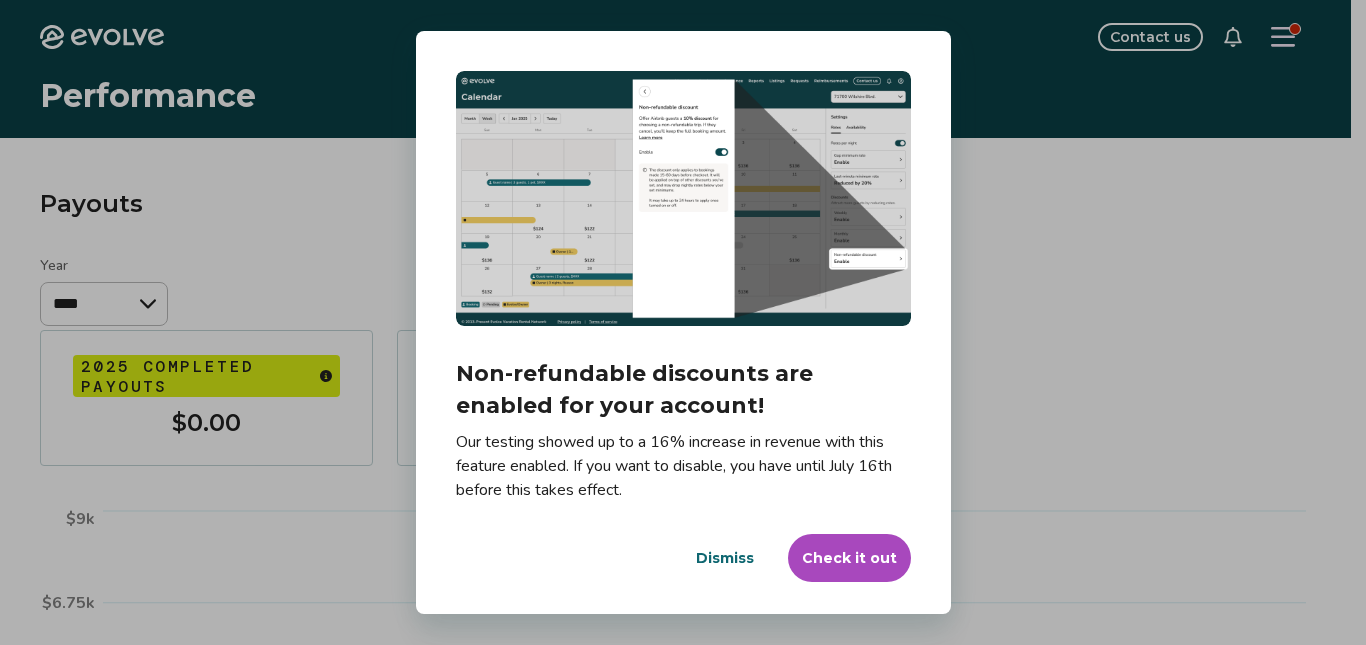 click on "Check it out" at bounding box center (849, 558) 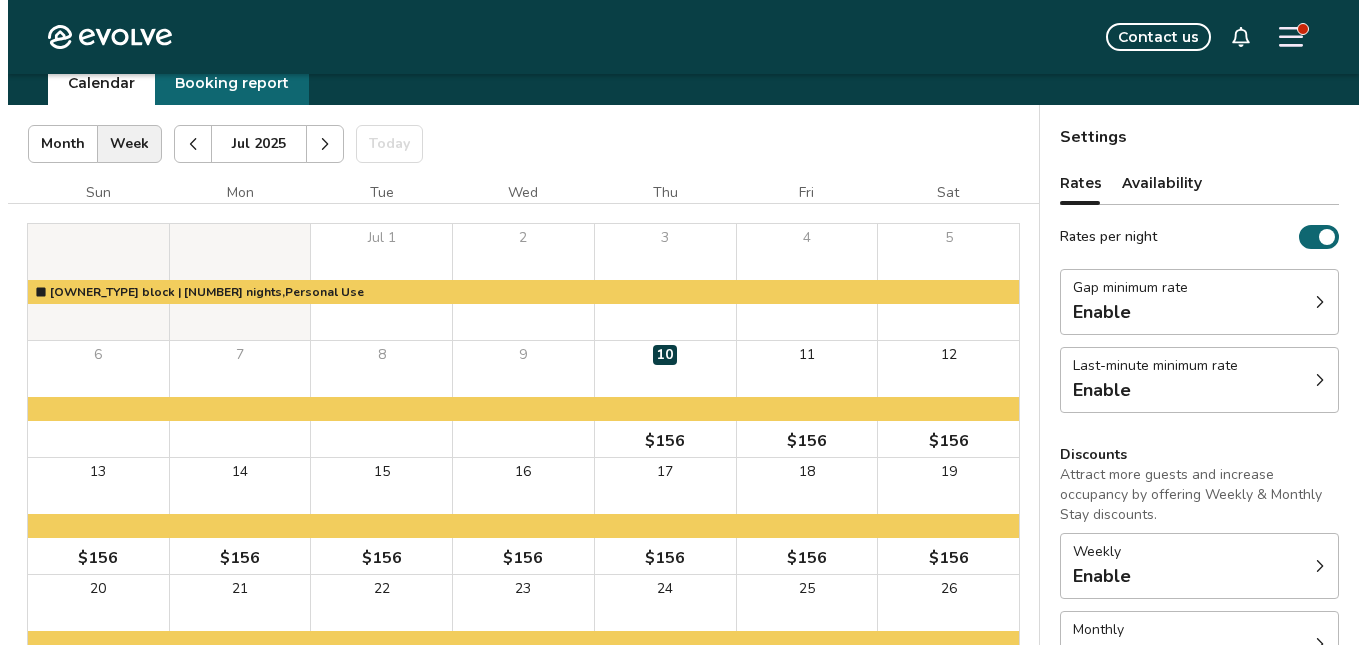 scroll, scrollTop: 42, scrollLeft: 0, axis: vertical 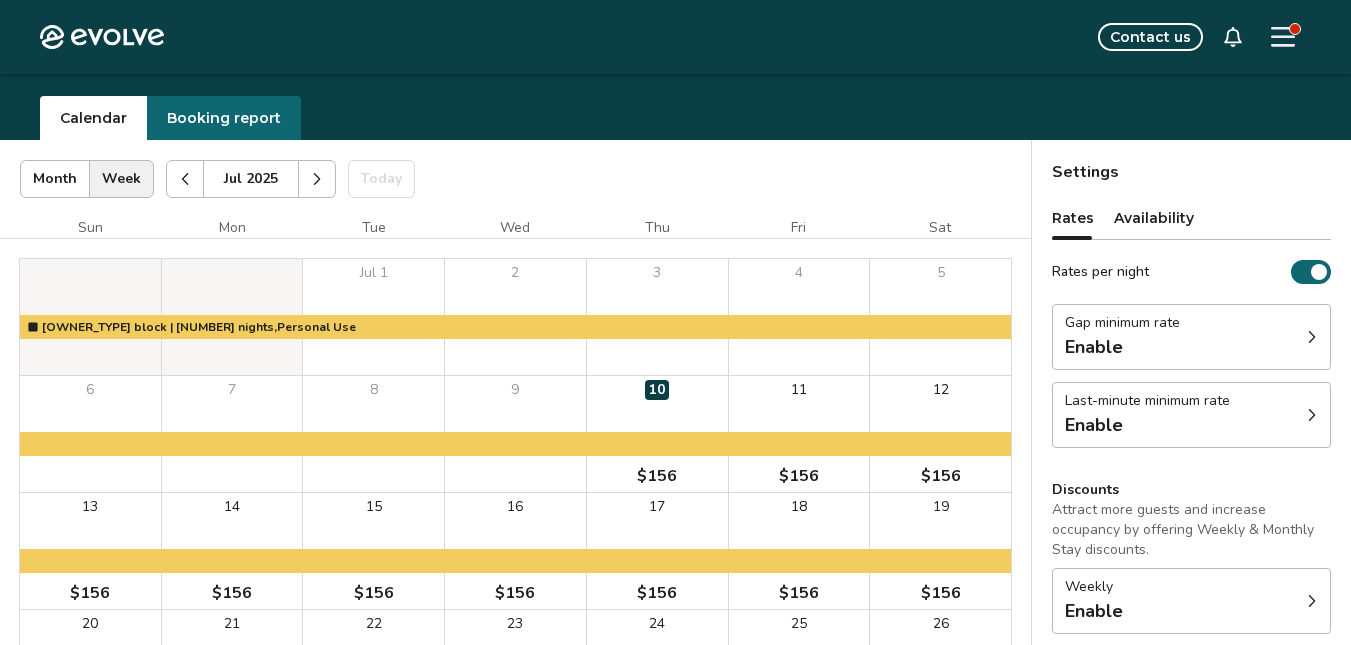 click on "Availability" at bounding box center (1154, 218) 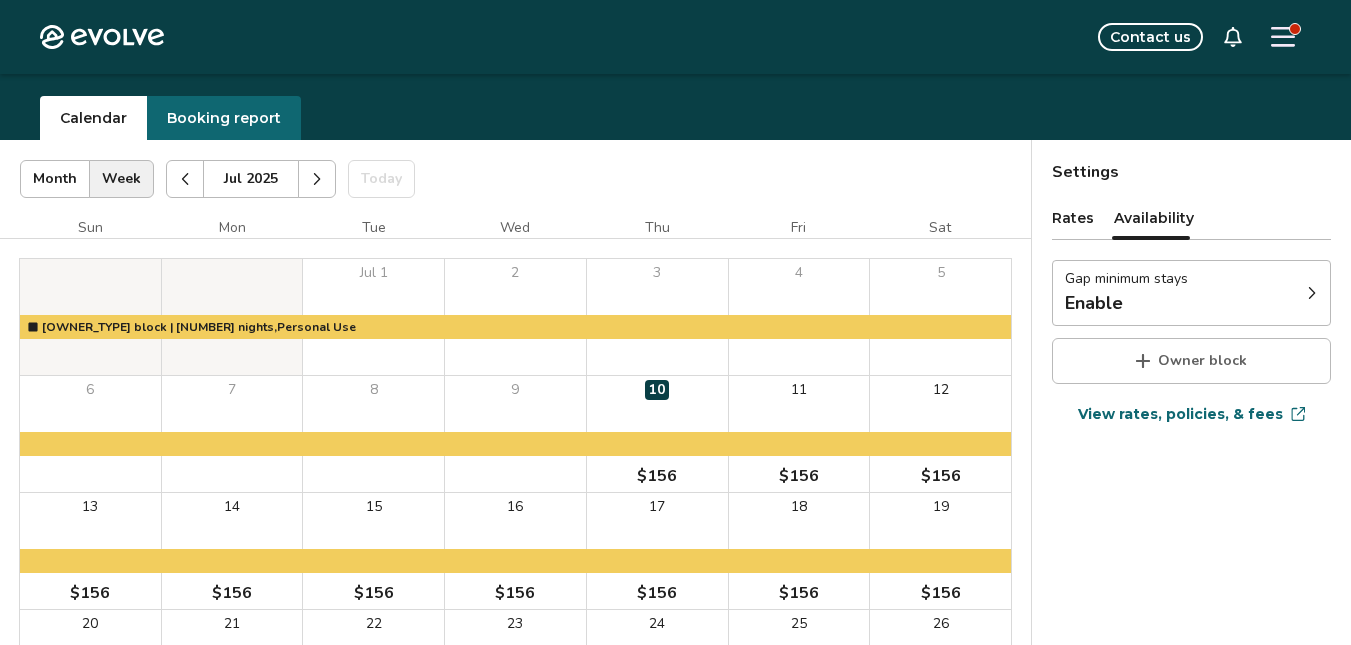 click on "Enable" at bounding box center (1126, 303) 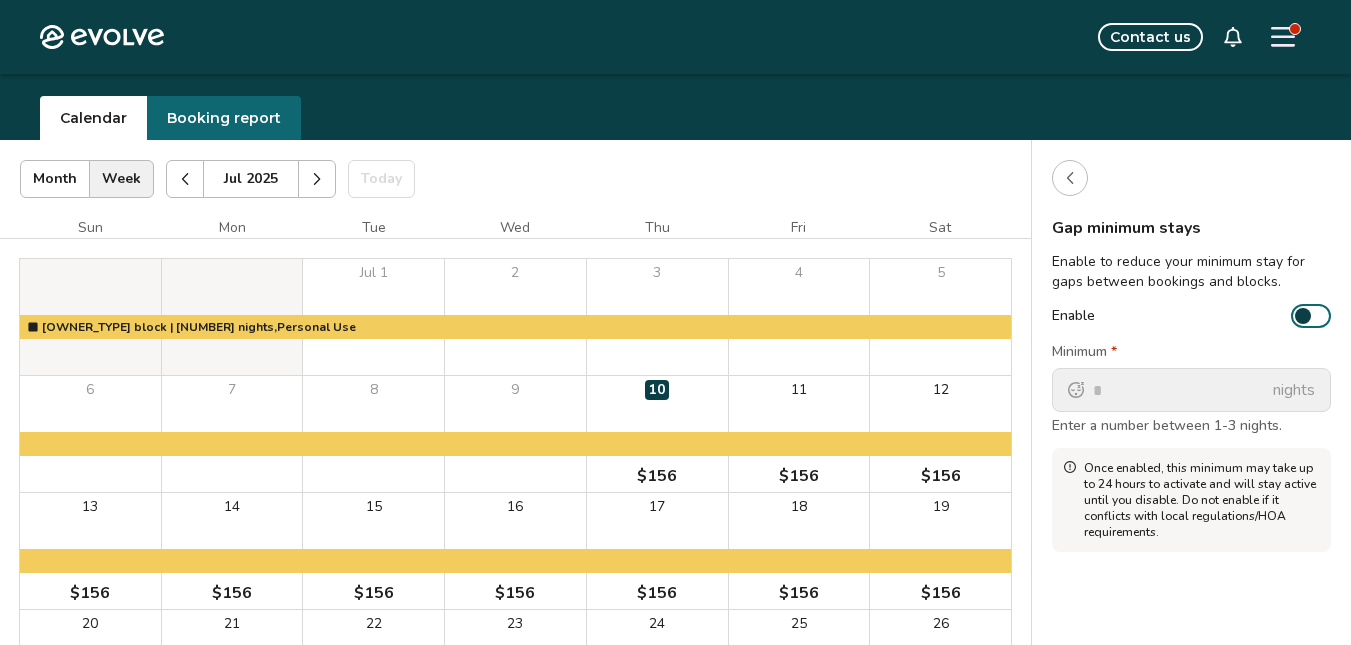 click 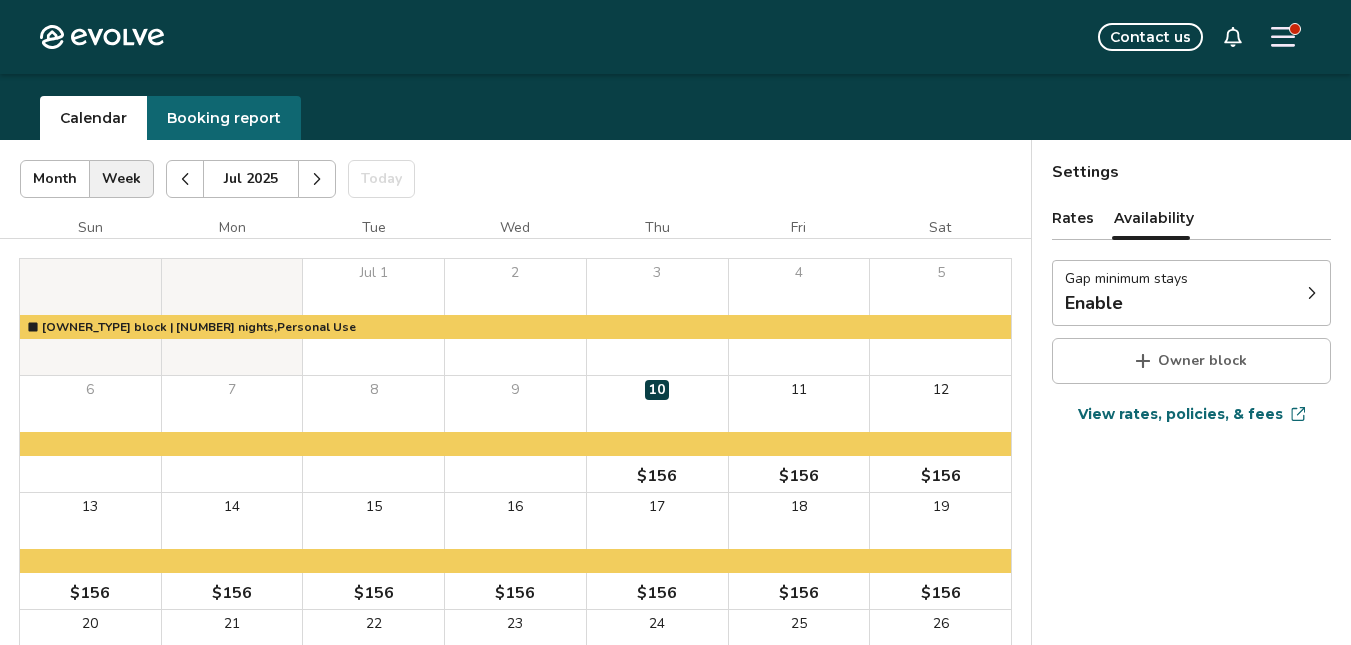 click at bounding box center [1295, 29] 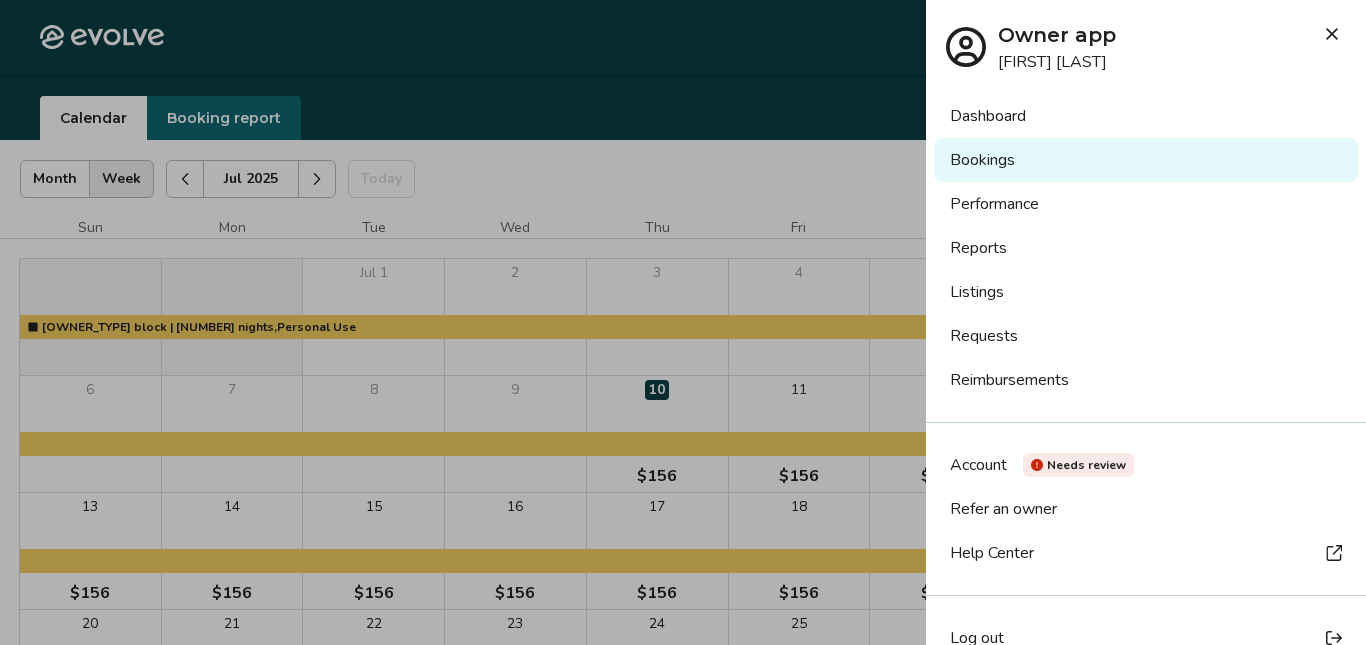 click on "Listings" at bounding box center [1146, 292] 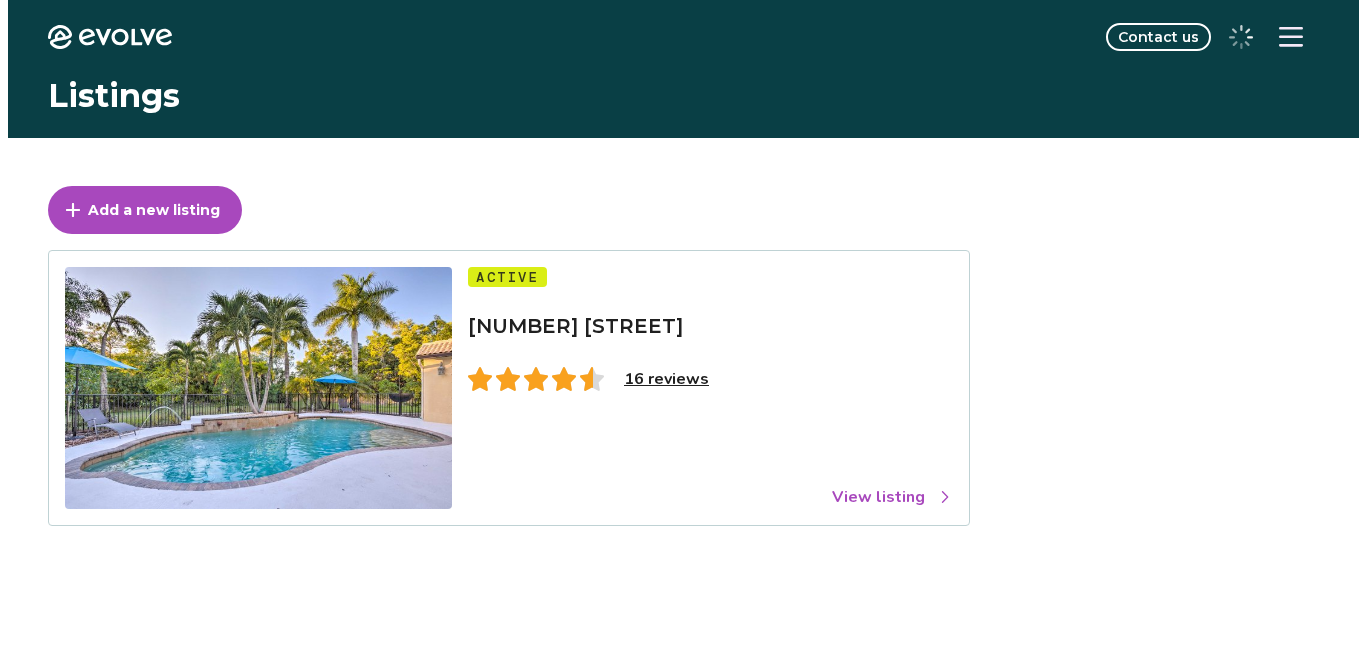 scroll, scrollTop: 0, scrollLeft: 0, axis: both 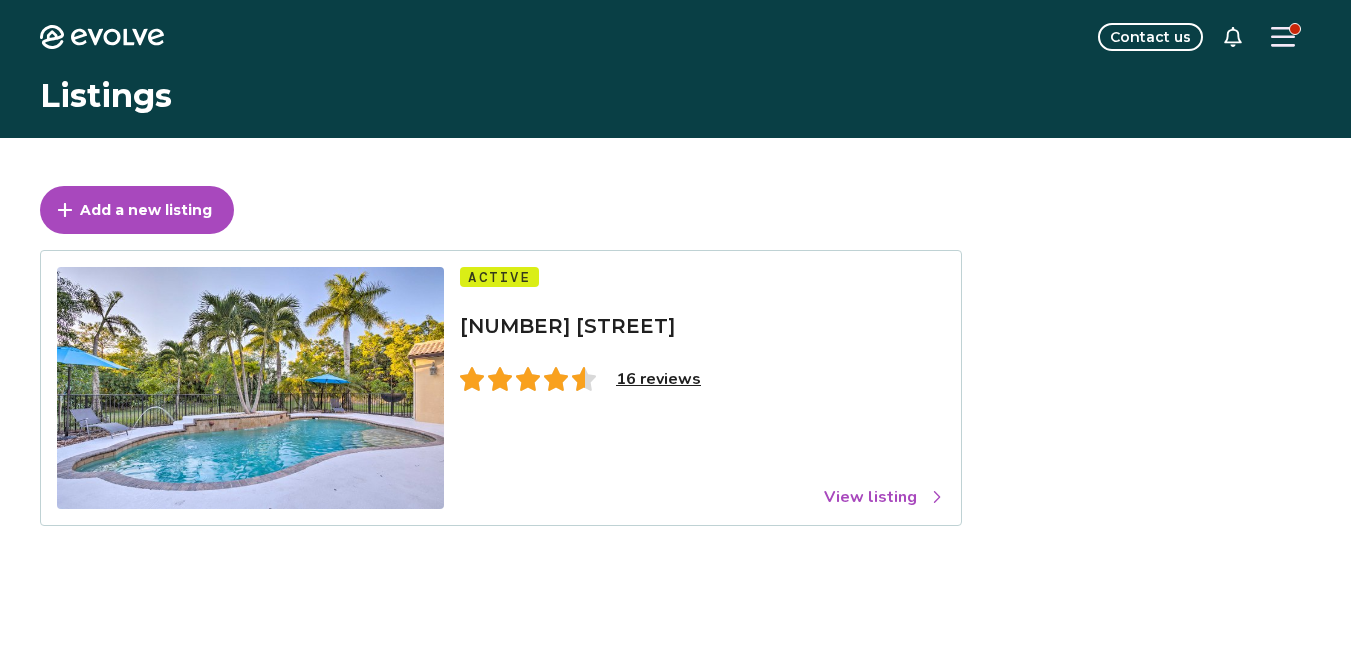 click on "View listing" at bounding box center (884, 497) 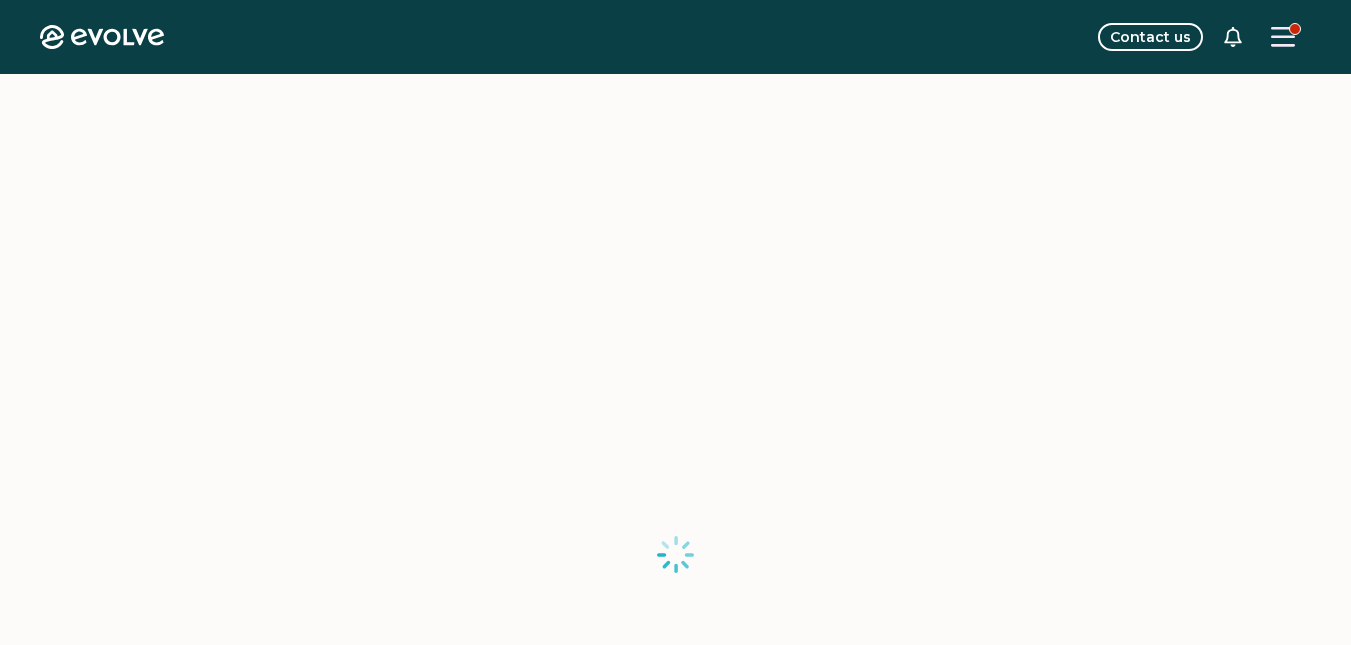 click at bounding box center [1283, 37] 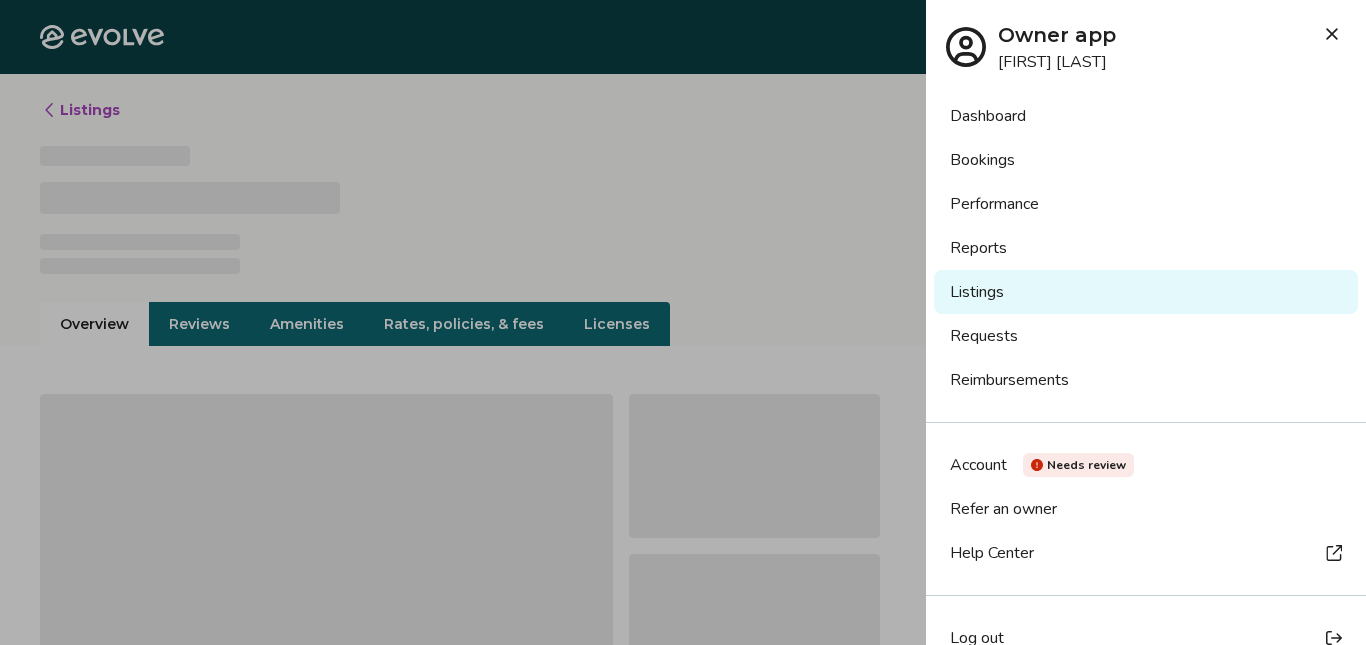 click on "Reports" at bounding box center [1146, 248] 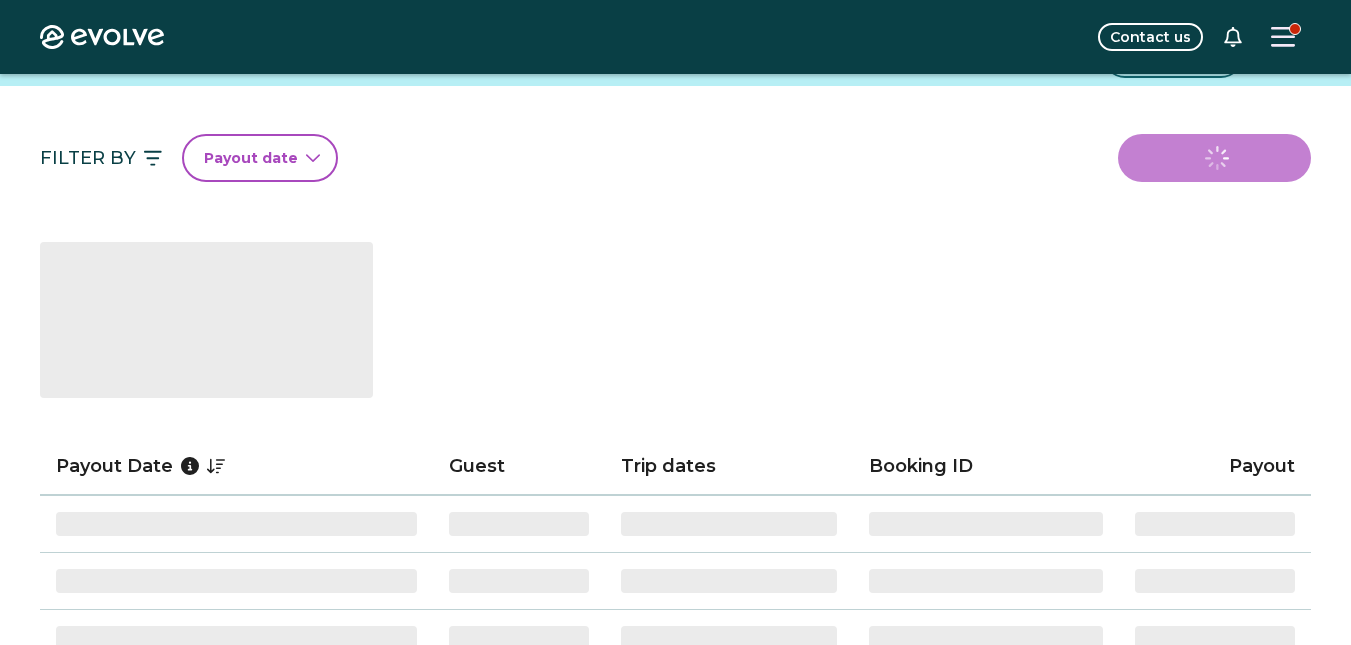 scroll, scrollTop: 83, scrollLeft: 0, axis: vertical 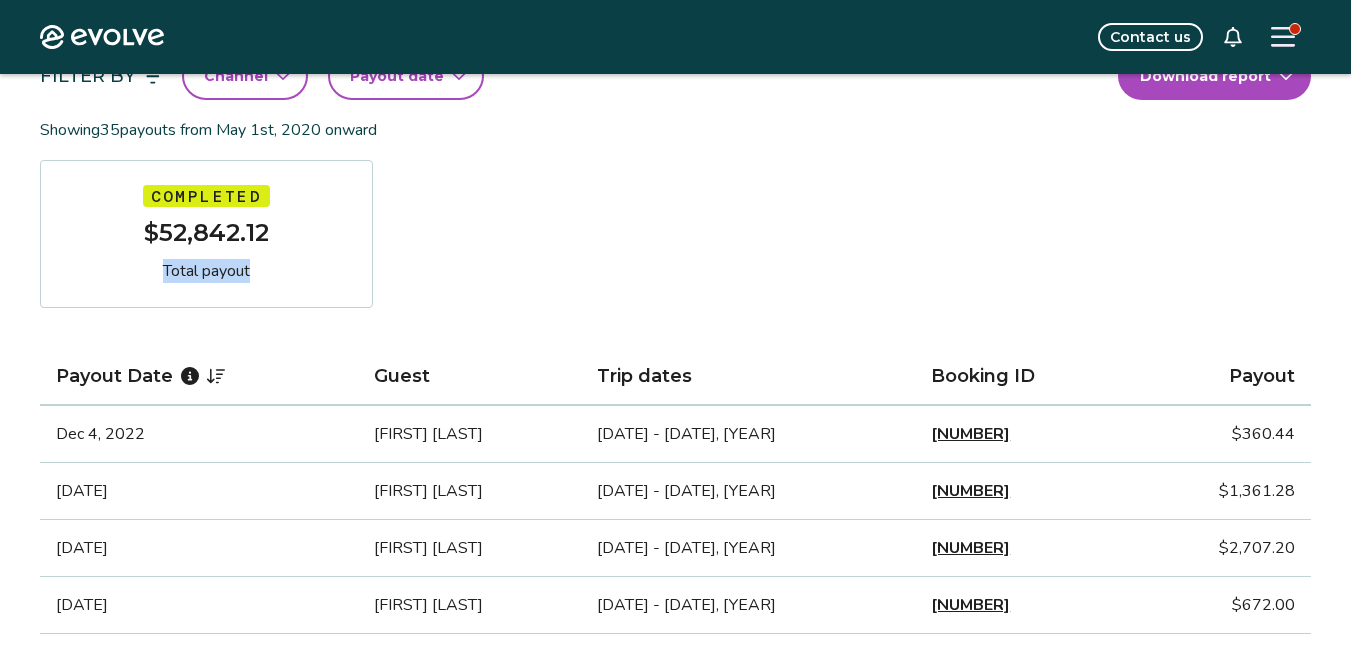 drag, startPoint x: 319, startPoint y: 317, endPoint x: 379, endPoint y: 305, distance: 61.188232 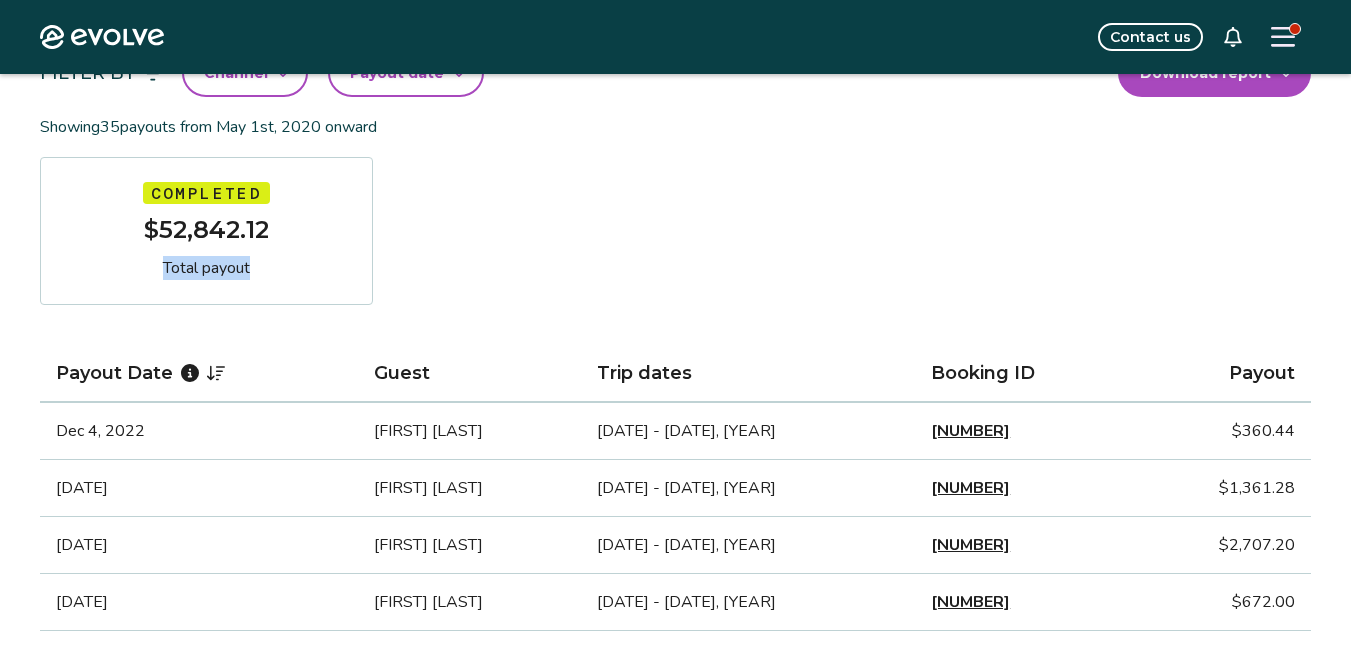 click on "Filter By  Channel Payout date Download   report Showing  35  payouts   from [DATE] onward Completed $[AMOUNT] Total payout Payout Date Guest Trip dates Booking ID Payout [DATE] [FIRST] [LAST] [DATE] - [DATE], [YEAR] [NUMBER] $[AMOUNT] [DATE] [FIRST] [LAST] [DATE] - [DATE], [YEAR] [NUMBER] $[AMOUNT] [DATE] [FIRST] [LAST] [DATE] - [DATE], [YEAR] [NUMBER] $[AMOUNT] [DATE] [FIRST] [LAST] [DATE] - [DATE], [YEAR] [NUMBER] $[AMOUNT] [DATE] [FIRST] [LAST] [DATE] - [DATE], [YEAR] [NUMBER] $[AMOUNT] [DATE] [FIRST] [LAST] [DATE] - [DATE], [YEAR] [NUMBER] $[AMOUNT] [DATE] [FIRST] [LAST] [DATE] - [DATE], [YEAR] [NUMBER] $[AMOUNT] [DATE] [FIRST] [LAST] [DATE] - [DATE], [YEAR] [NUMBER] $[AMOUNT] [DATE] [FIRST] [LAST] [DATE] - [DATE], [YEAR] [NUMBER] $[AMOUNT] [DATE] [FIRST] [LAST] [DATE] - [DATE], [YEAR] [NUMBER] $[AMOUNT] [DATE] [FIRST] [LAST] [DATE] - [DATE], [YEAR] [NUMBER] $[AMOUNT] [DATE] [FIRST] [LAST] [DATE] - [DATE], [YEAR] [NUMBER] $[AMOUNT] [DATE] [FIRST] [LAST] [DATE] - [DATE], [YEAR] [NUMBER] $[AMOUNT] [DATE] [FIRST] [LAST] [DATE] - [DATE], [YEAR] [NUMBER] $[AMOUNT] [DATE] [FIRST] [LAST] [DATE] - [DATE], [YEAR] [NUMBER] $[AMOUNT]" at bounding box center (675, 852) 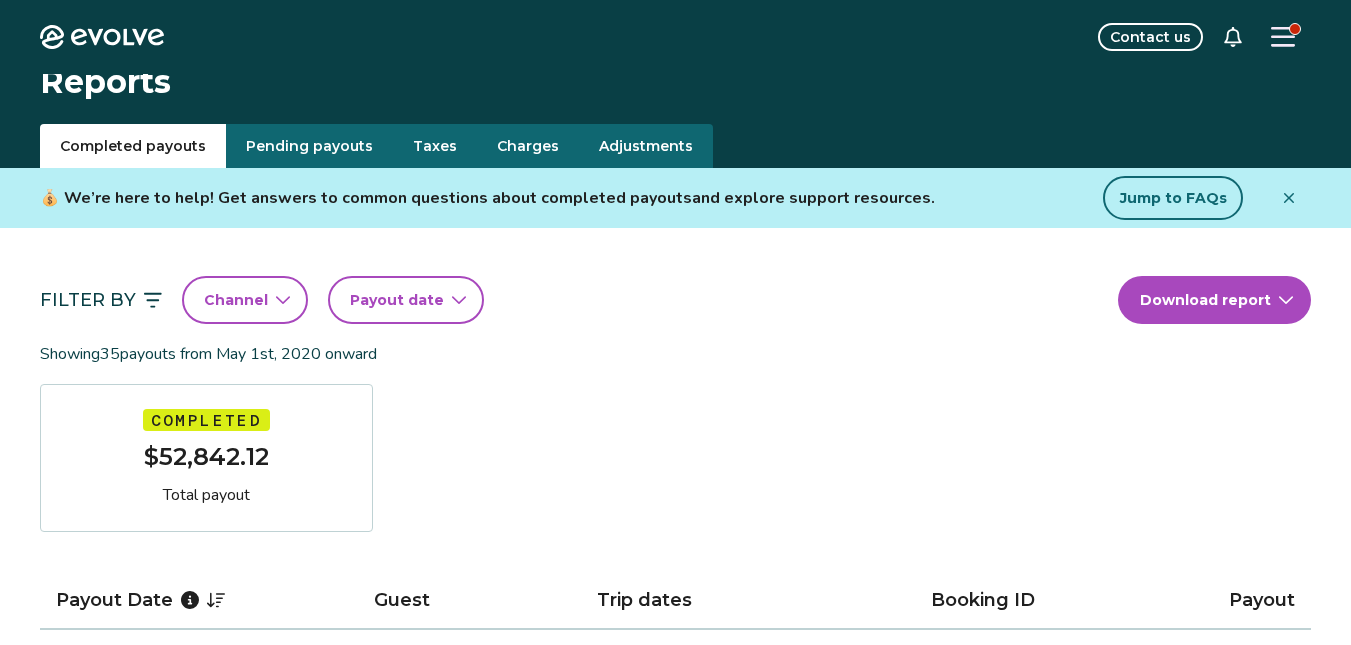 scroll, scrollTop: 0, scrollLeft: 0, axis: both 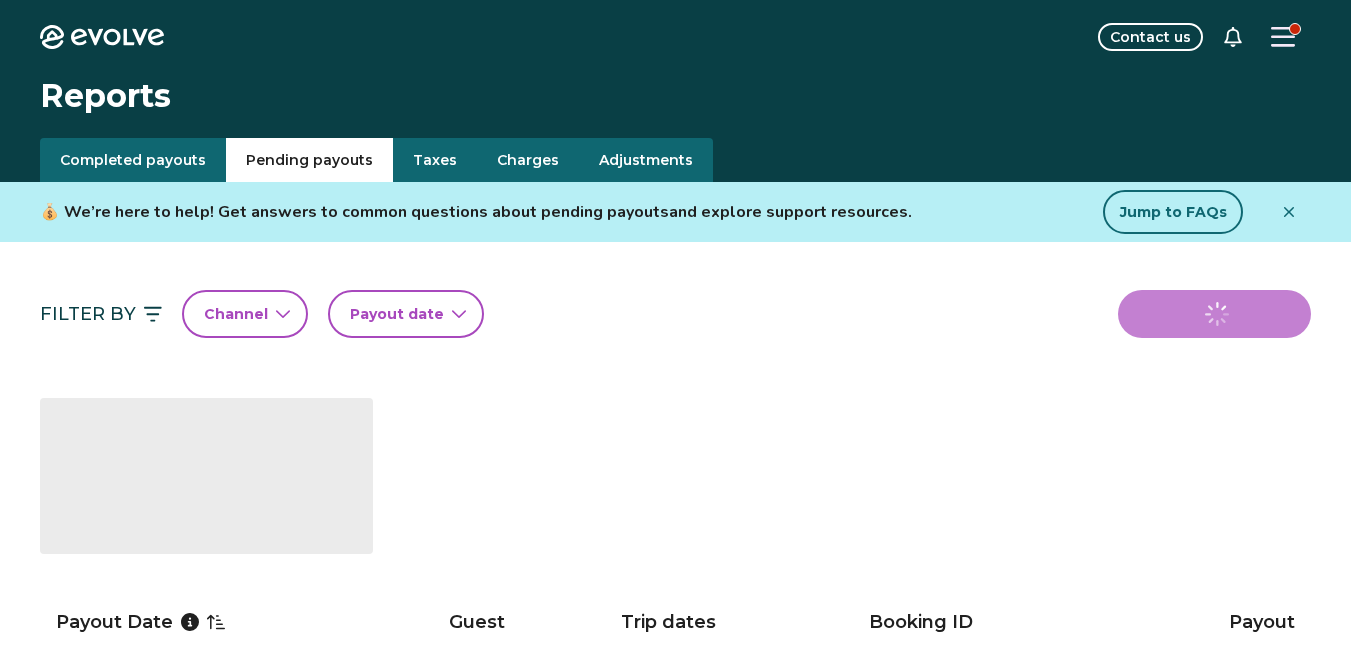 click on "Pending payouts" at bounding box center (309, 160) 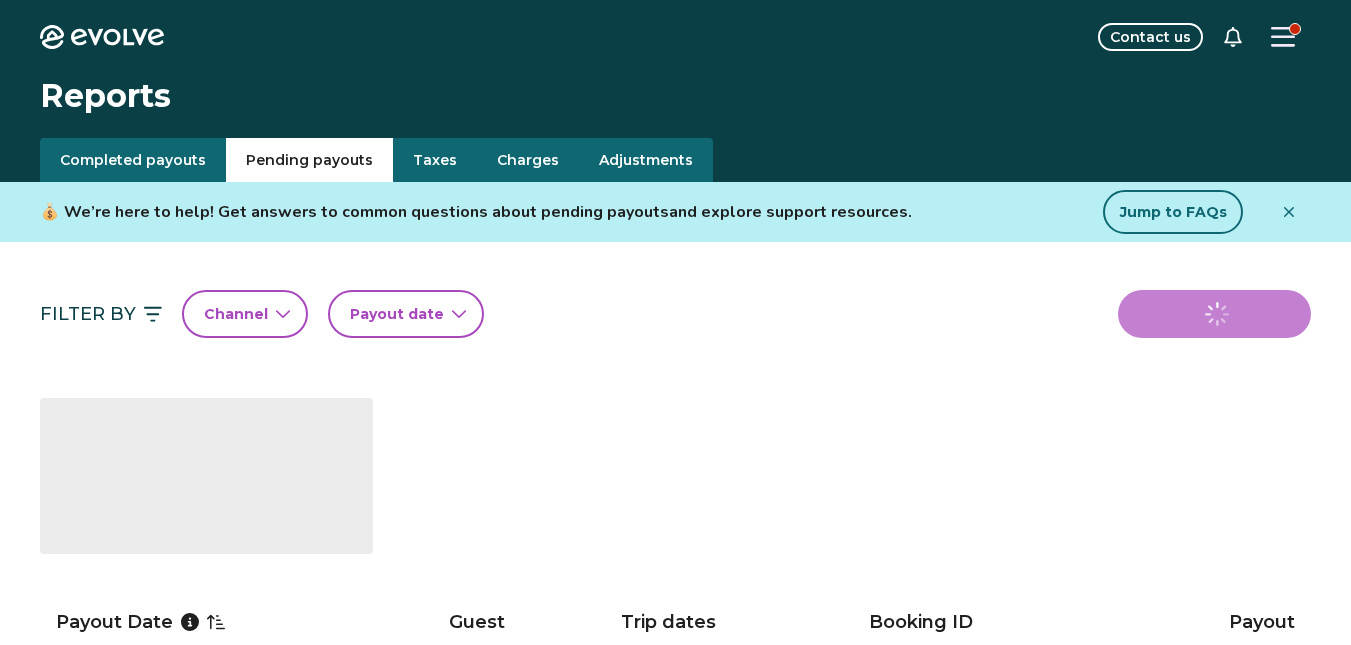 click on "Completed payouts" at bounding box center [133, 160] 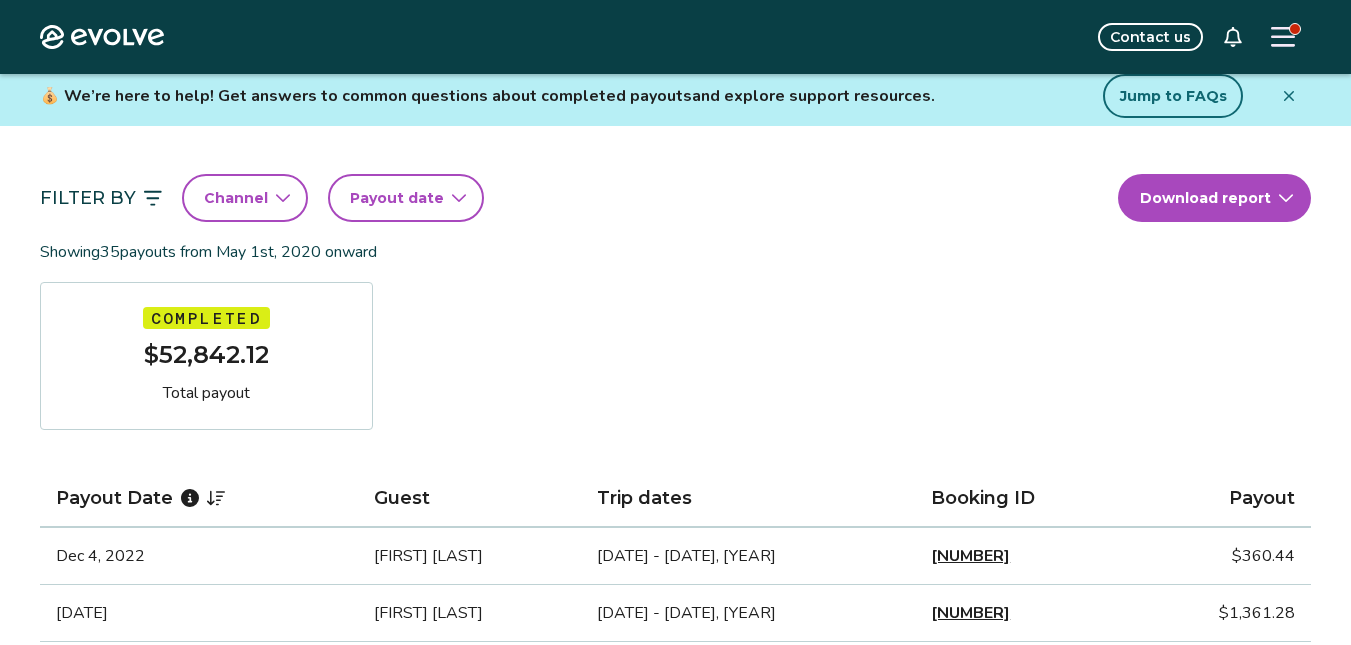scroll, scrollTop: 119, scrollLeft: 0, axis: vertical 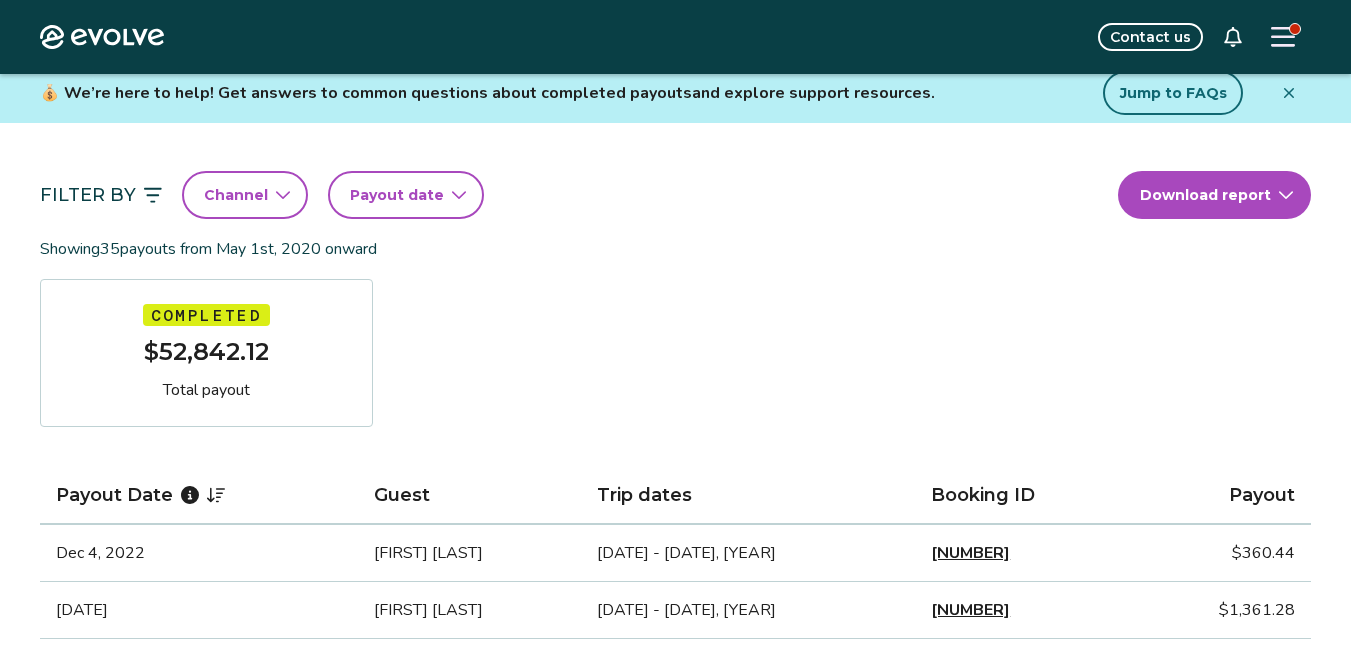 click on "Payout date" at bounding box center (397, 195) 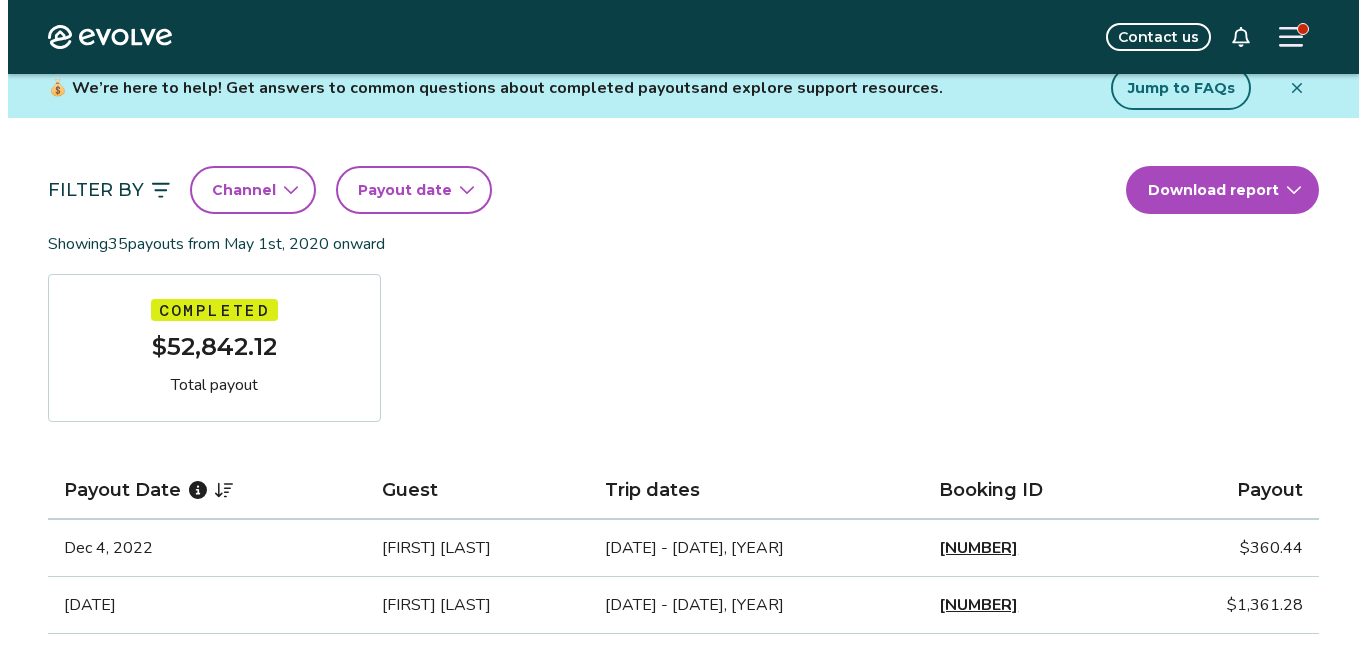 scroll, scrollTop: 0, scrollLeft: 0, axis: both 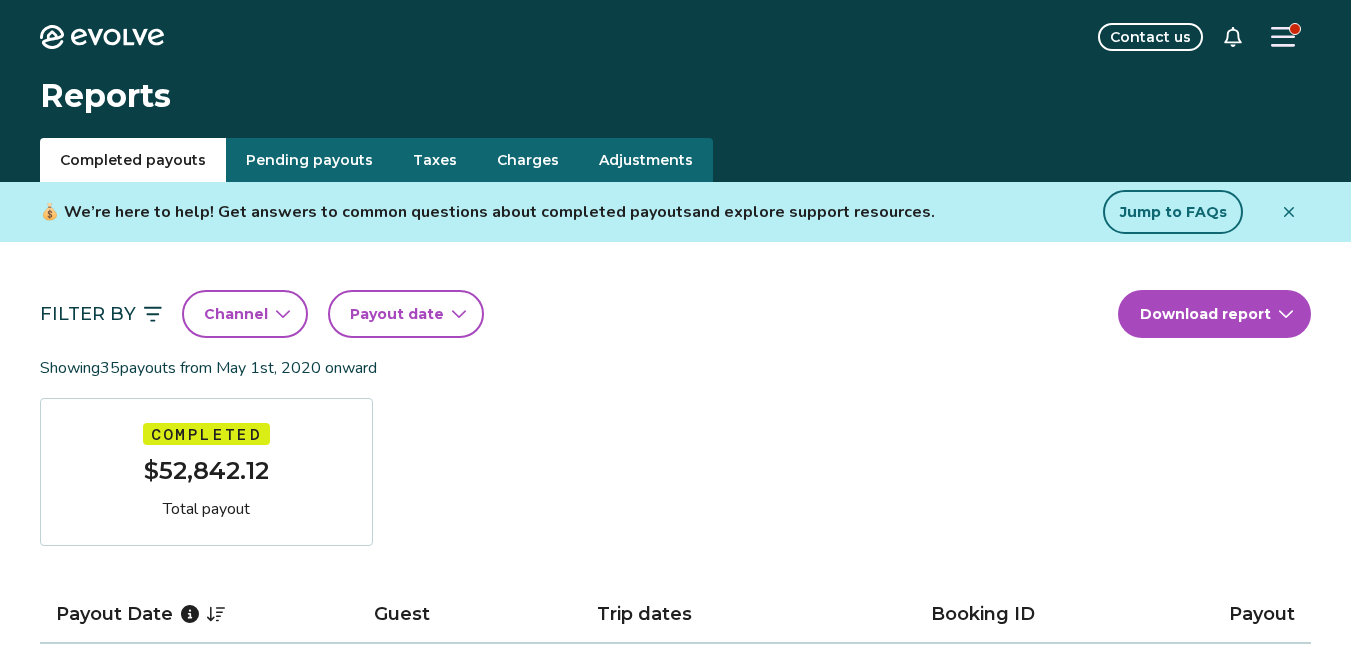 click on "Evolve Contact us" at bounding box center (675, 37) 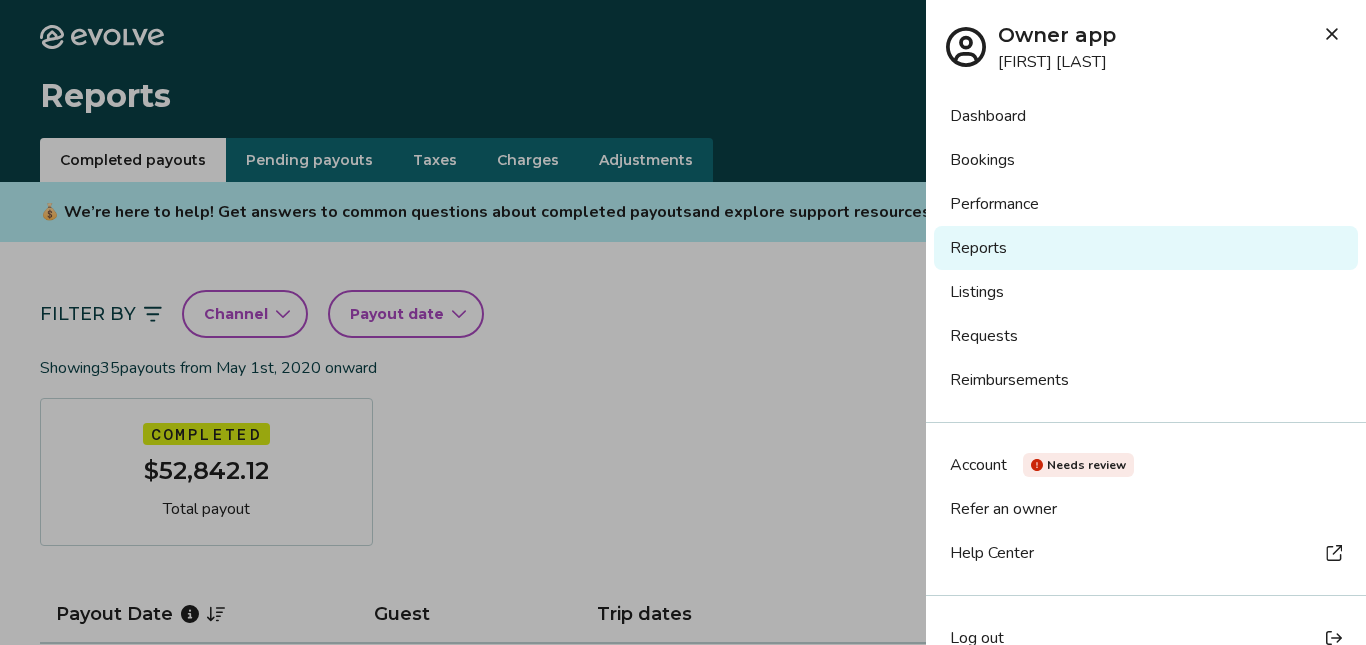 click on "Performance" at bounding box center (1146, 204) 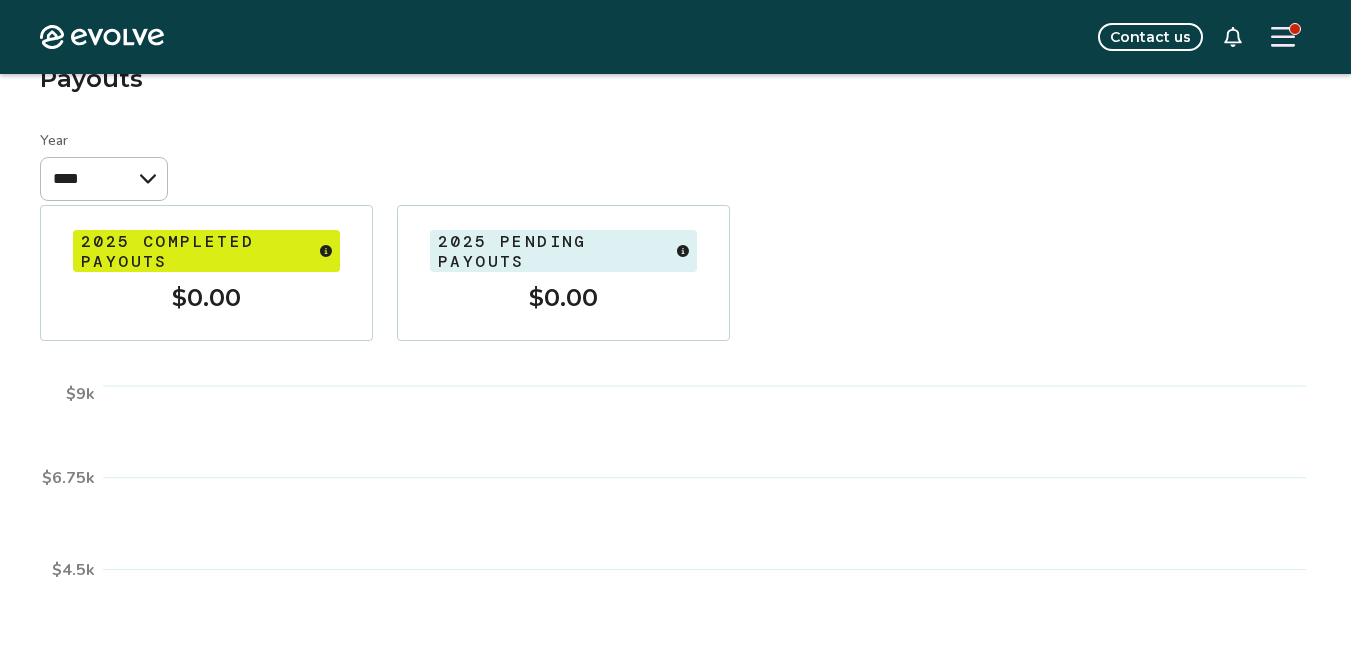 scroll, scrollTop: 117, scrollLeft: 0, axis: vertical 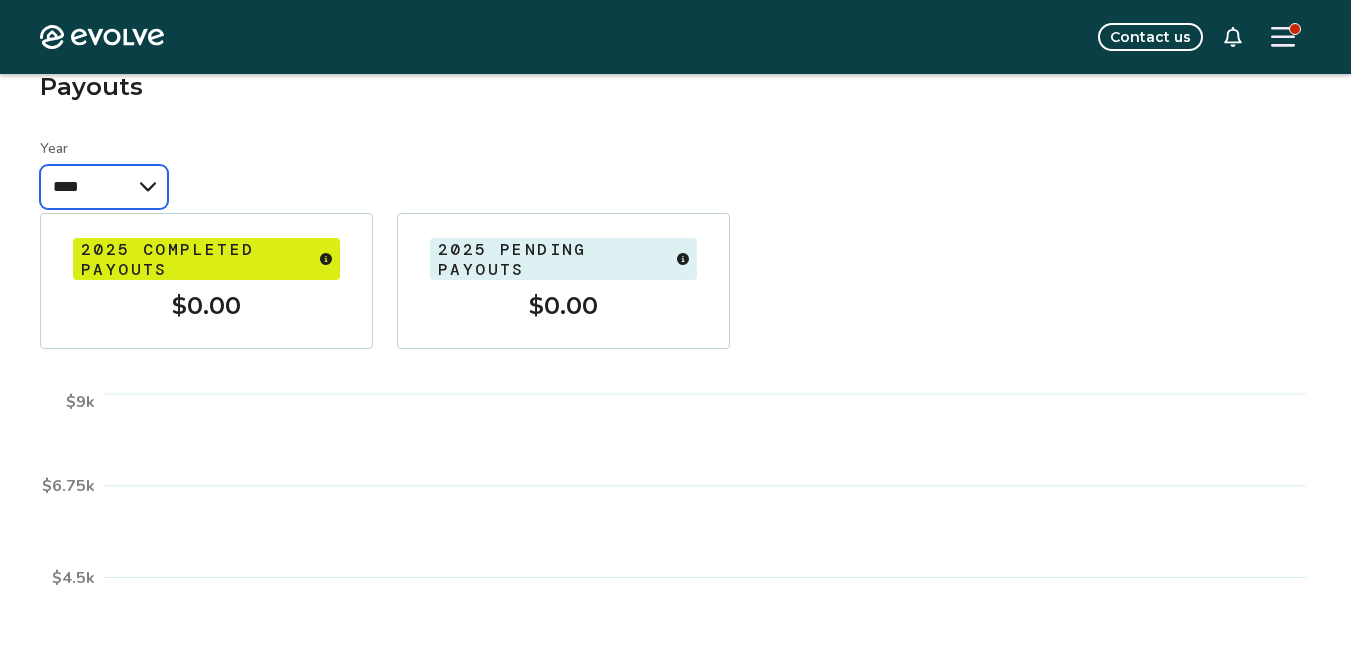 click on "**** **** **** **** ****" at bounding box center (104, 187) 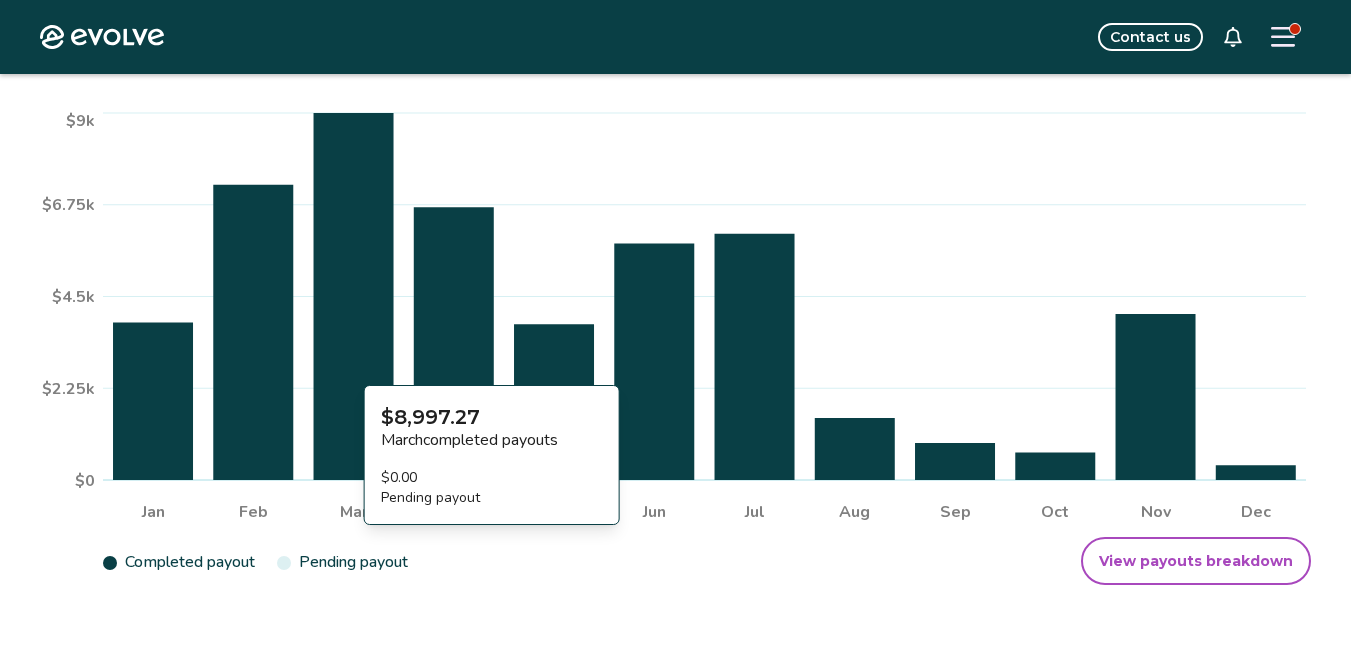 scroll, scrollTop: 397, scrollLeft: 0, axis: vertical 